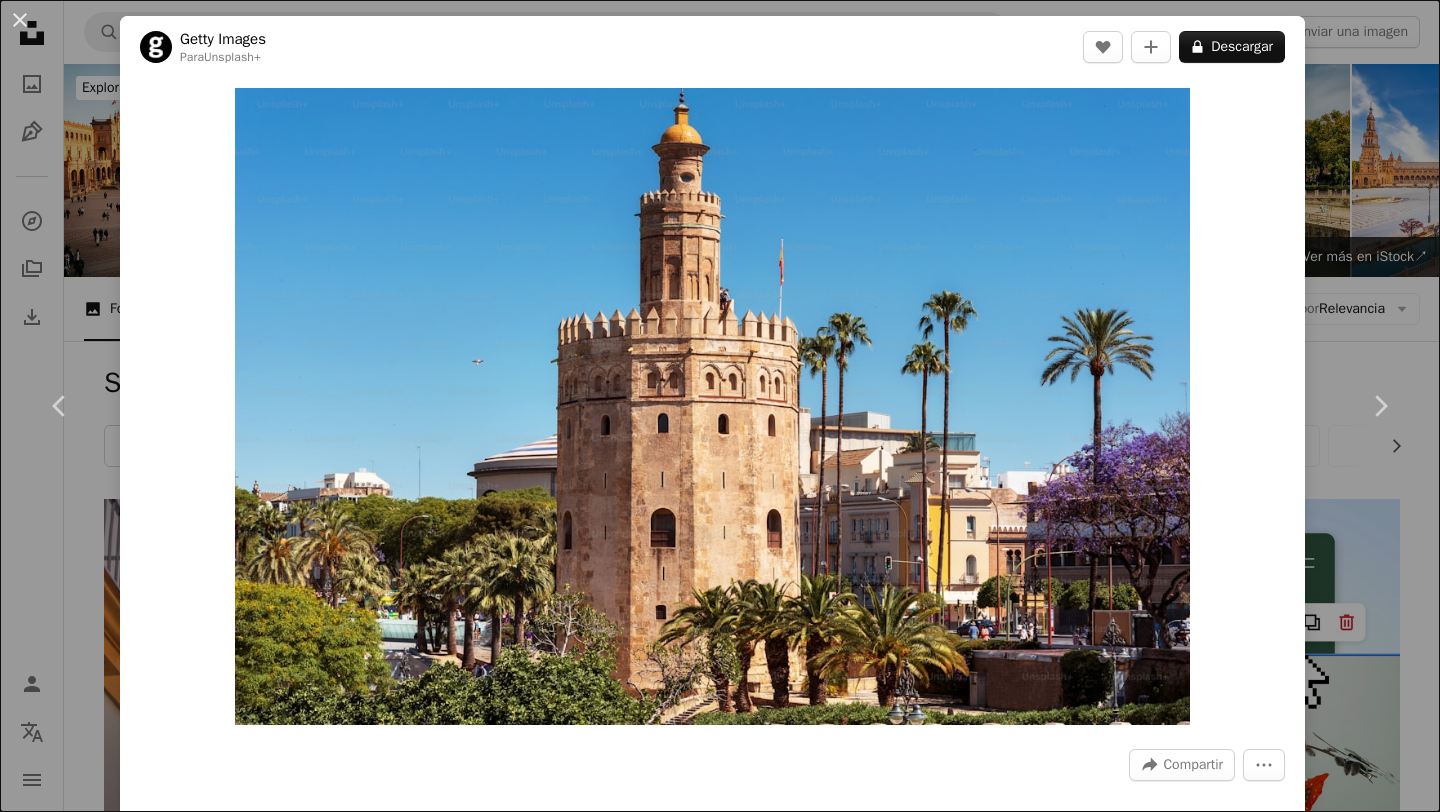 scroll, scrollTop: 677, scrollLeft: 0, axis: vertical 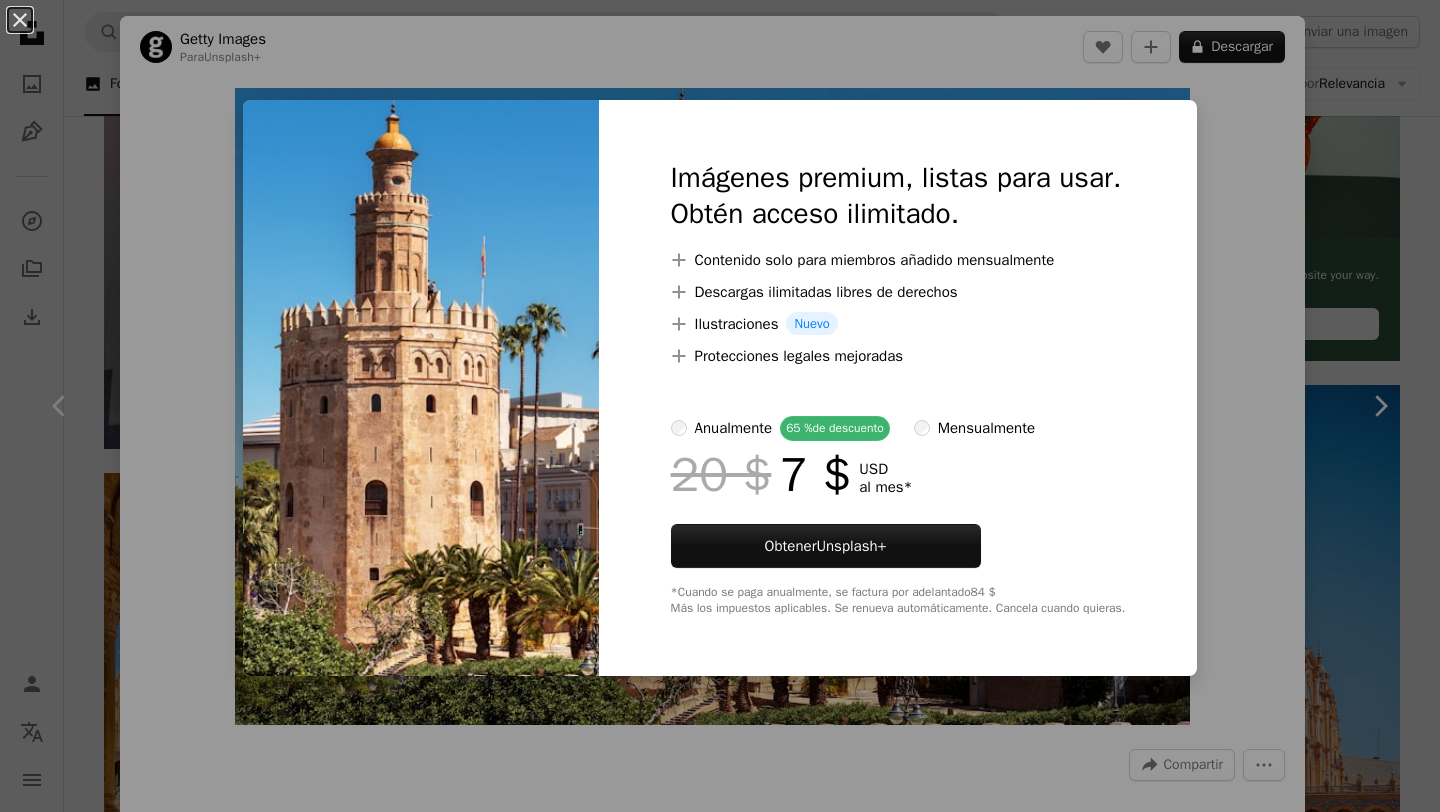click on "An X shape Imágenes premium, listas para usar. Obtén acceso ilimitado. A plus sign Contenido solo para miembros añadido mensualmente A plus sign Descargas ilimitadas libres de derechos A plus sign Ilustraciones  Nuevo A plus sign Protecciones legales mejoradas anualmente 65 %  de descuento mensualmente 20 $   7 $ USD al mes * Obtener  Unsplash+ *Cuando se paga anualmente, se factura por adelantado  84 $ Más los impuestos aplicables. Se renueva automáticamente. Cancela cuando quieras." at bounding box center (720, 406) 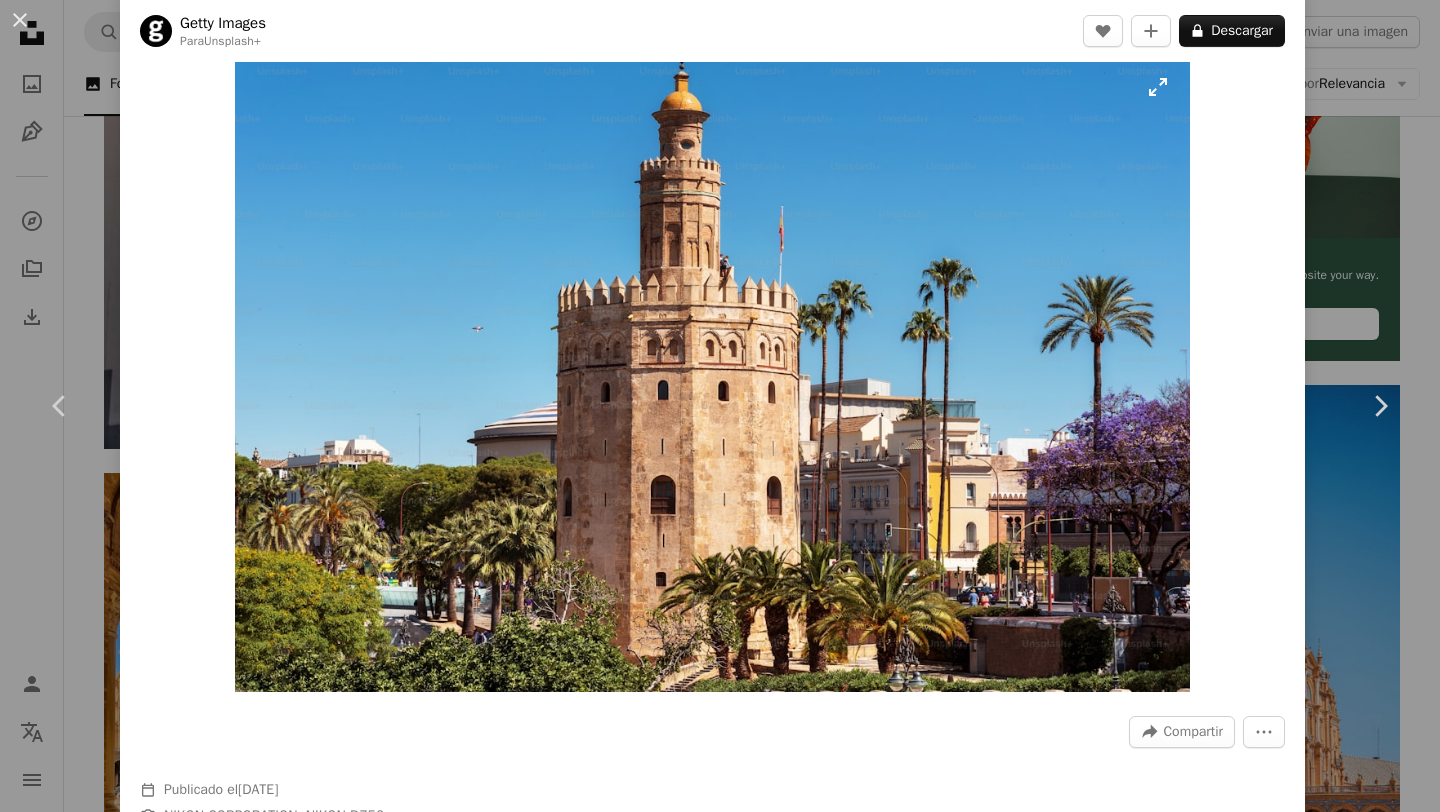 scroll, scrollTop: 37, scrollLeft: 0, axis: vertical 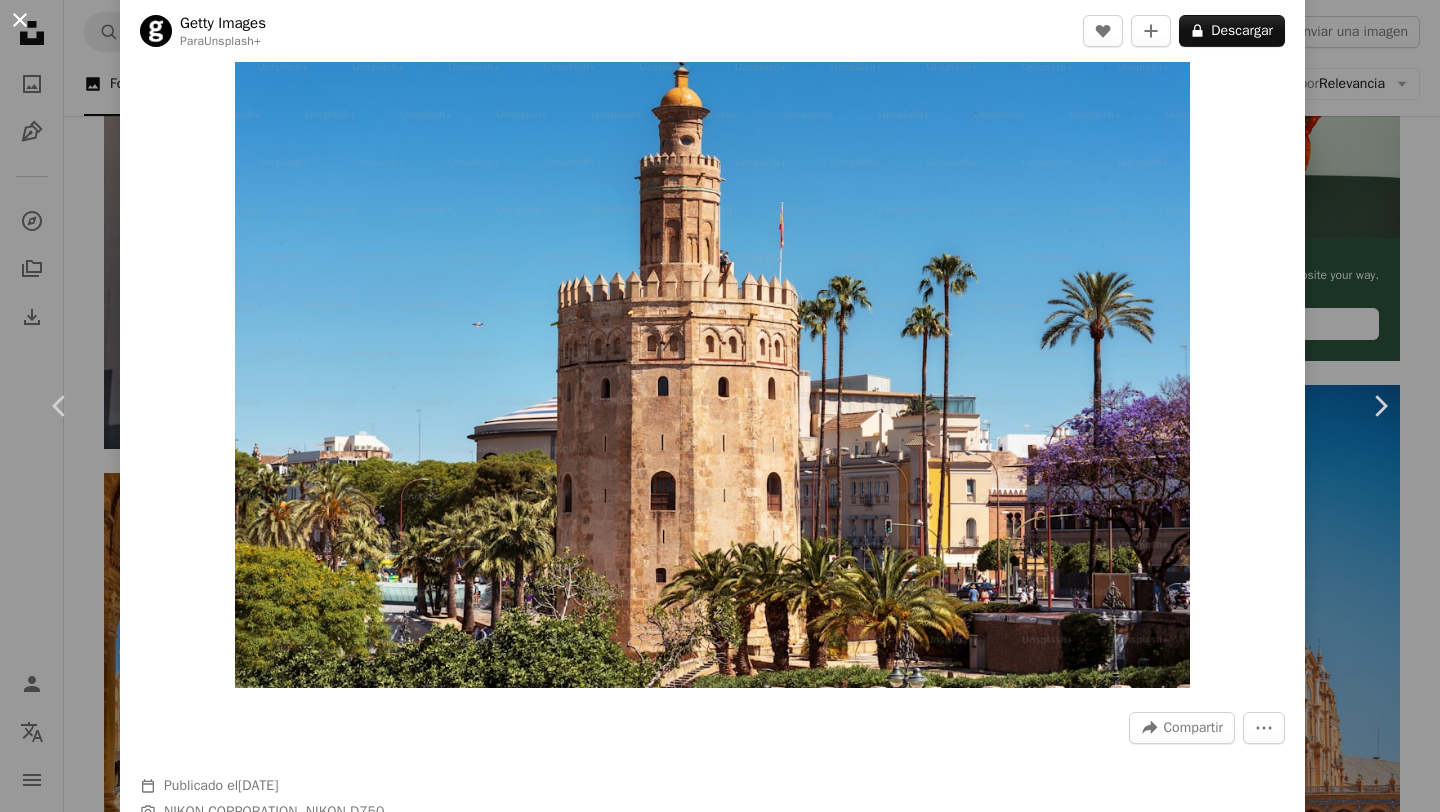 click on "An X shape" at bounding box center (20, 20) 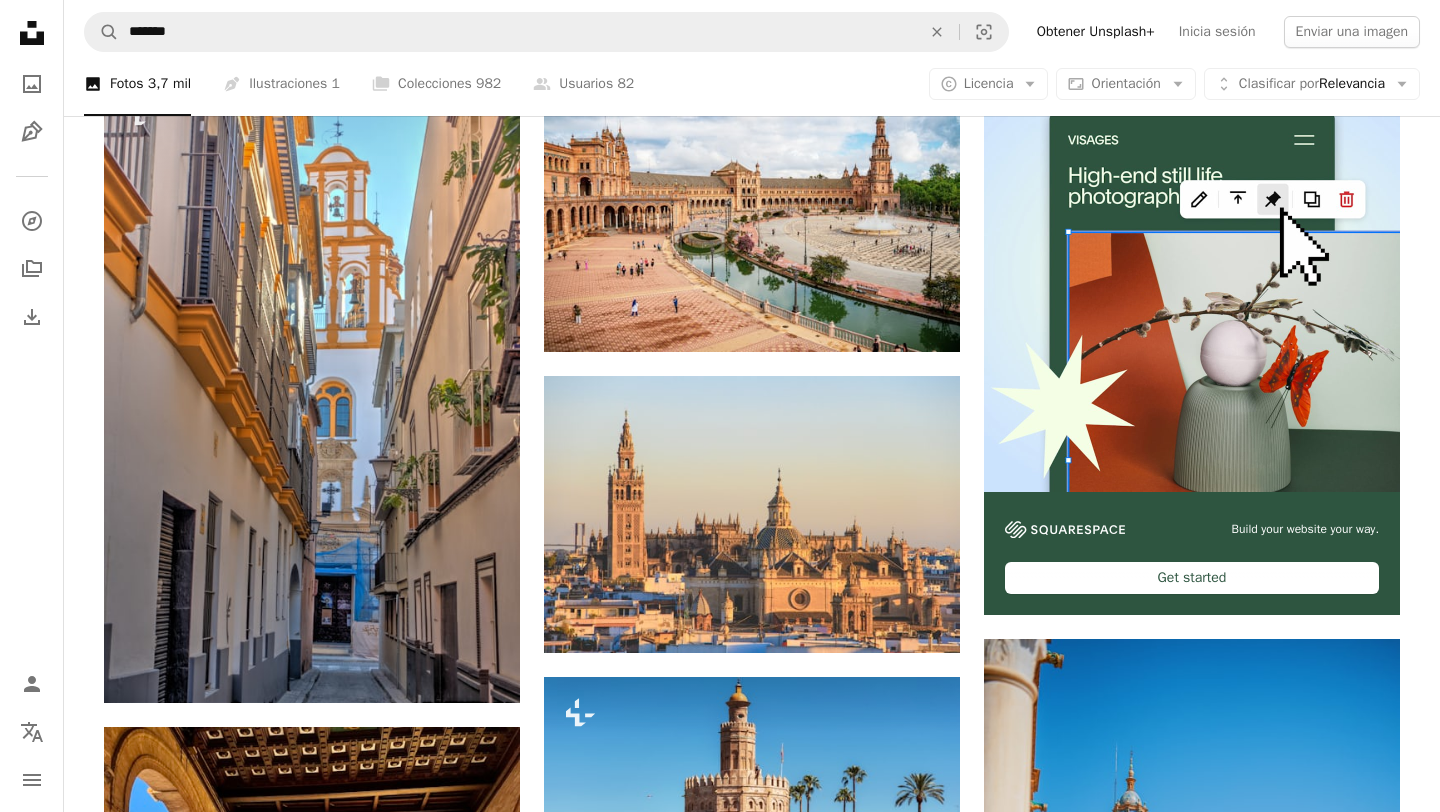 scroll, scrollTop: 0, scrollLeft: 0, axis: both 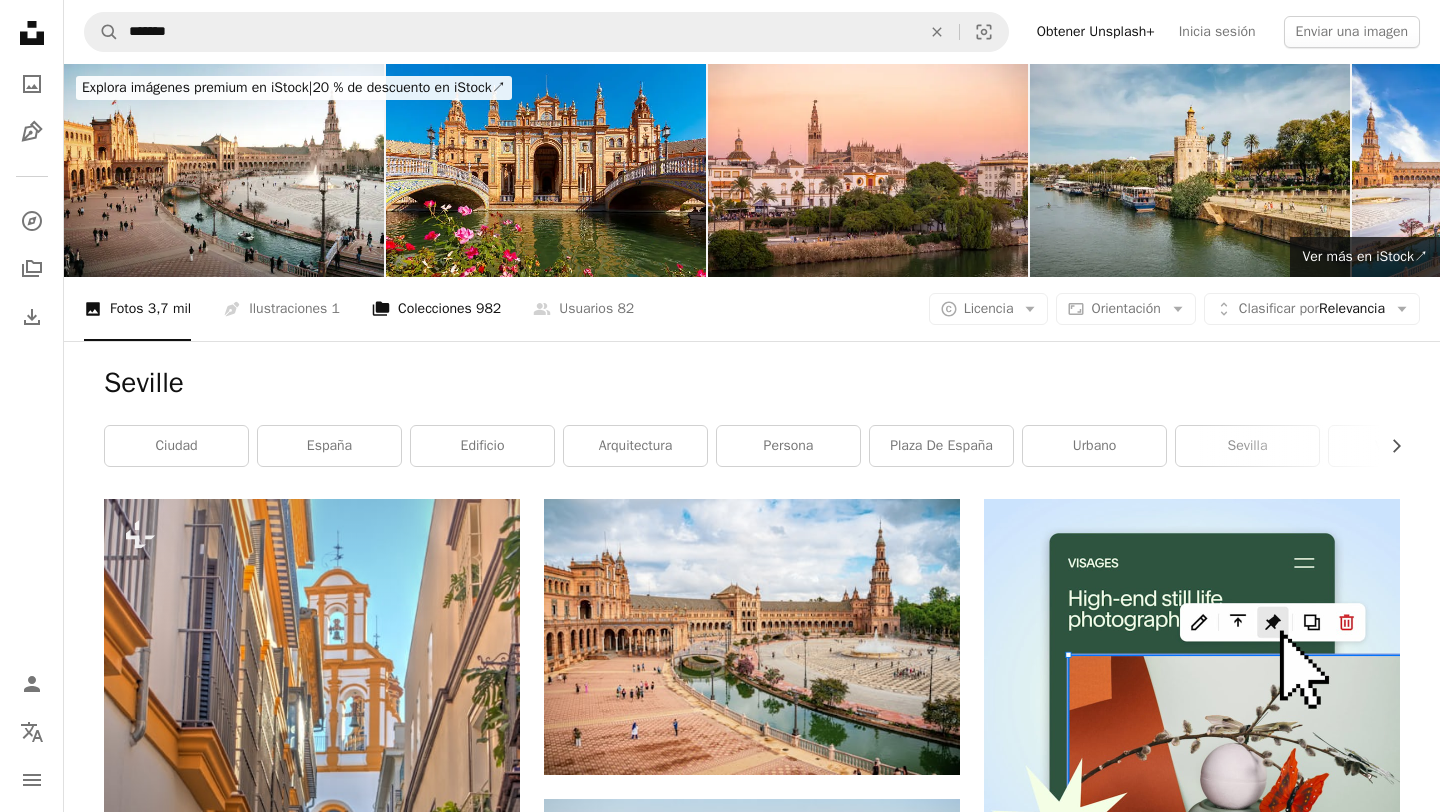 click on "A stack of folders Colecciones   982" at bounding box center (436, 309) 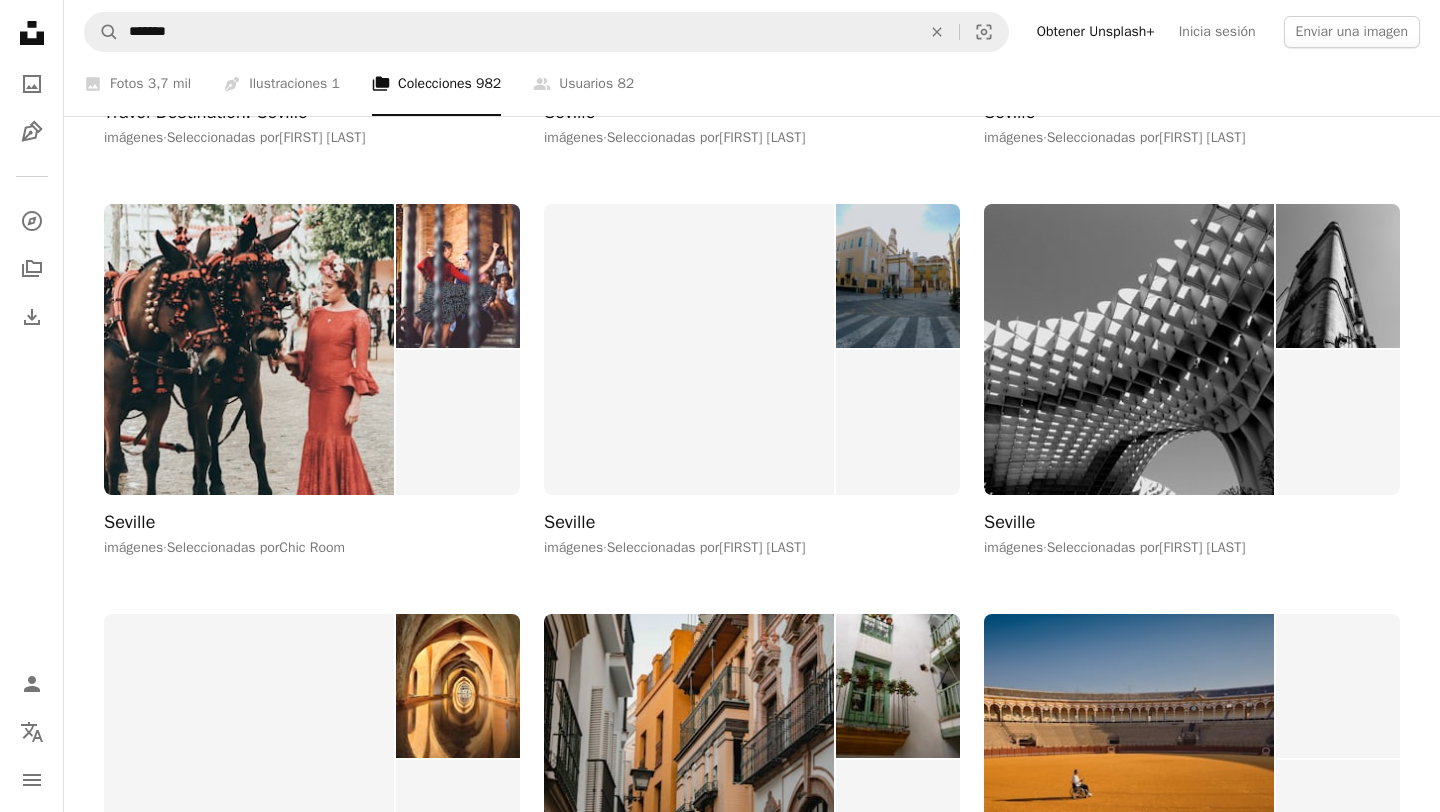 scroll, scrollTop: 3969, scrollLeft: 0, axis: vertical 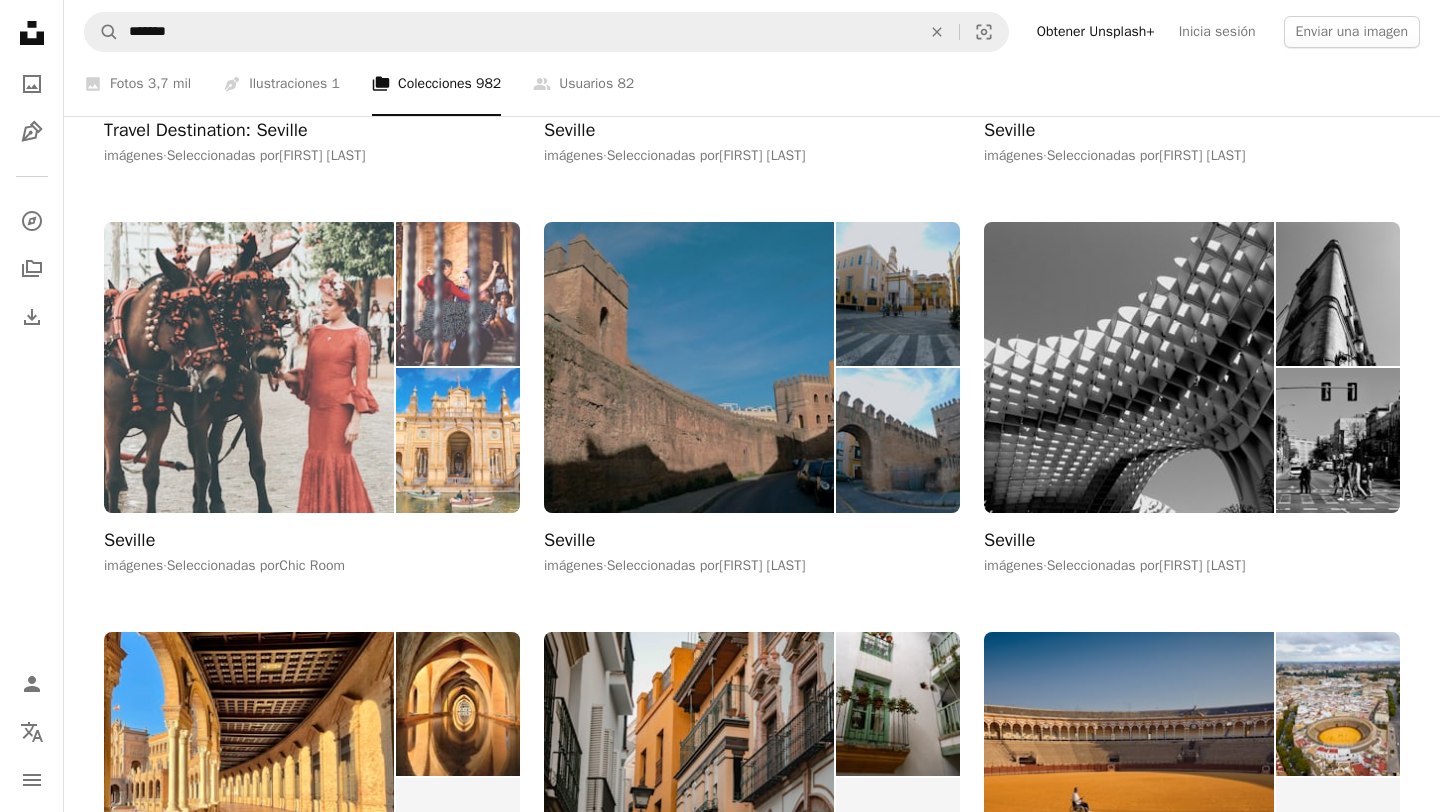 click at bounding box center [249, 367] 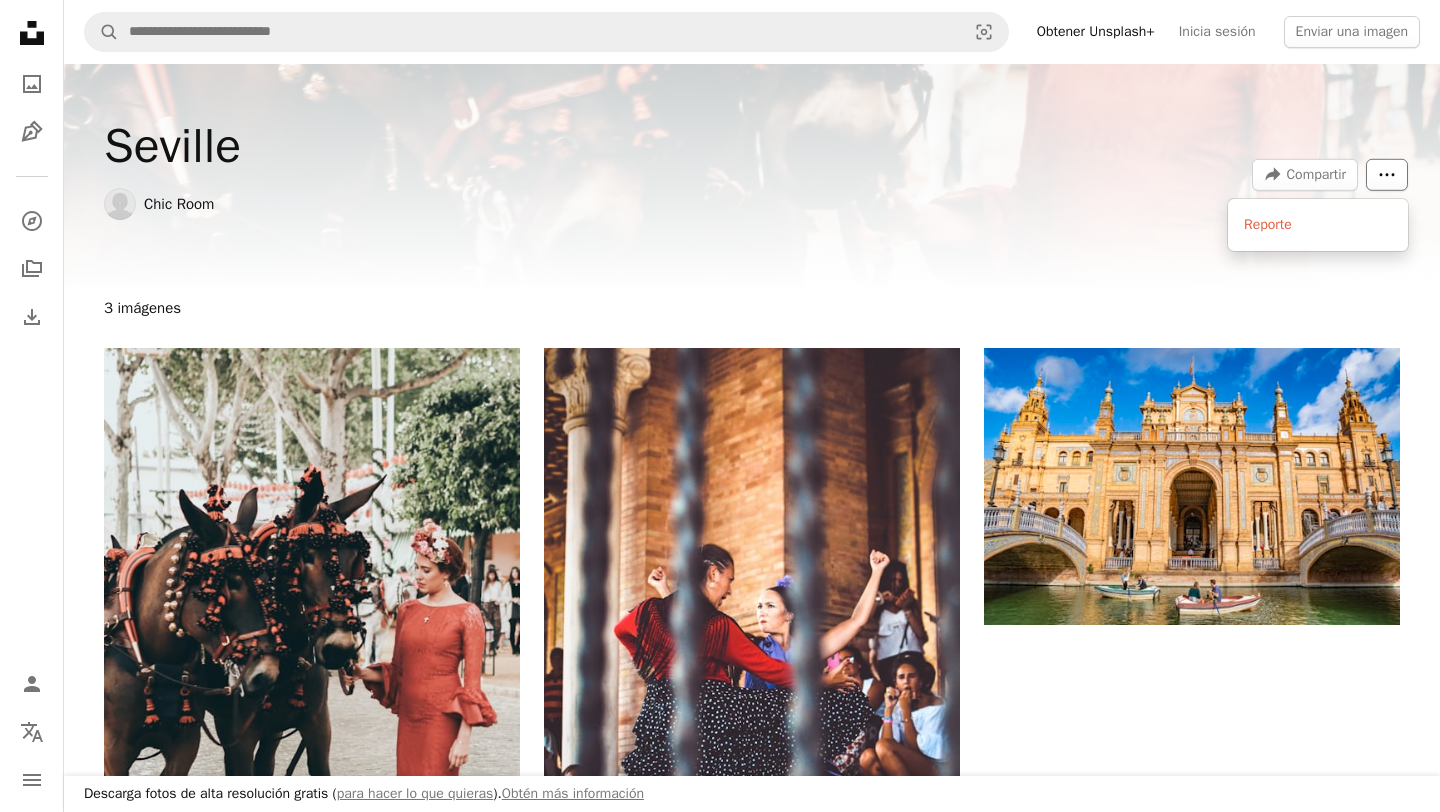 click on "More Actions" at bounding box center [1387, 175] 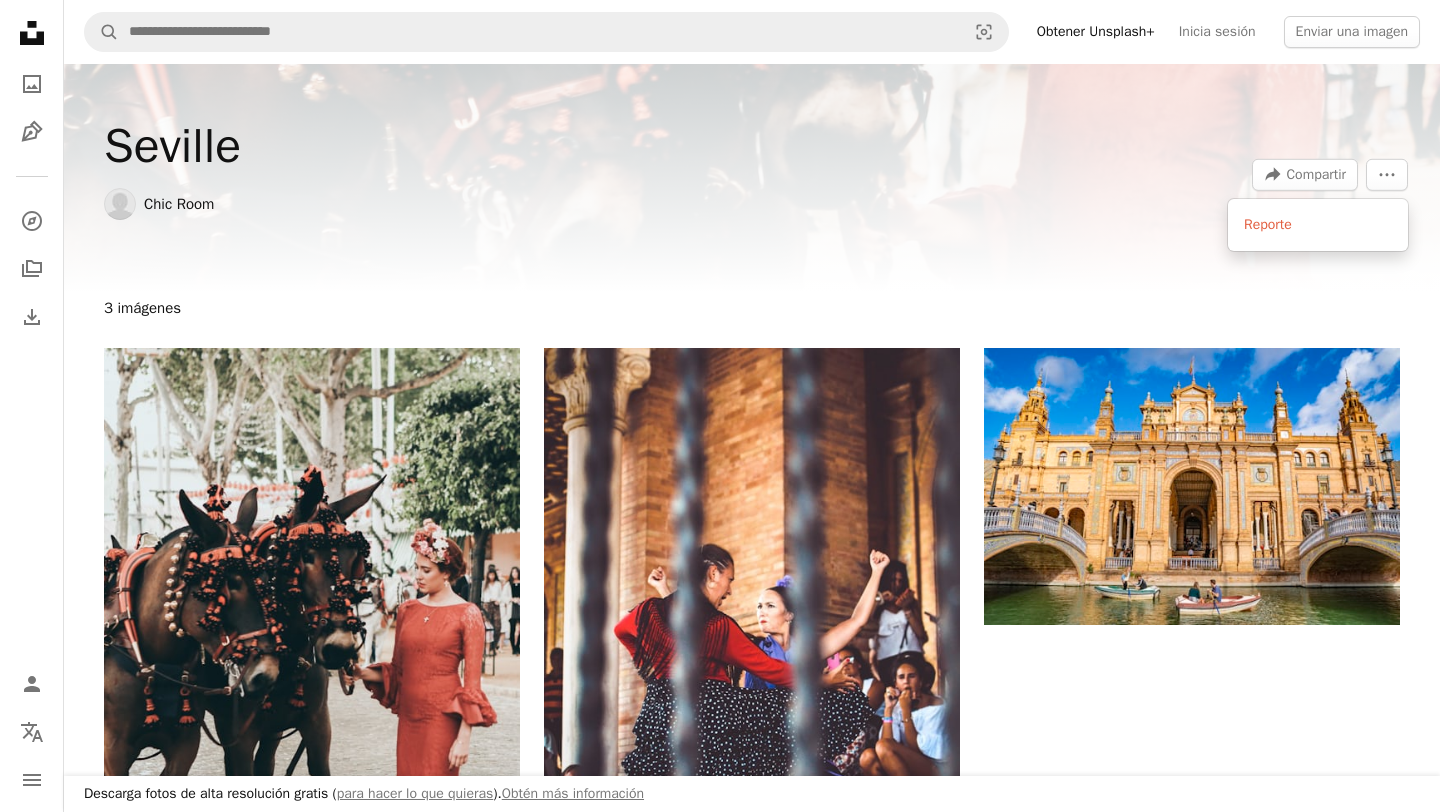 click on "Descarga fotos de alta resolución gratis ( para hacer lo que quieras ).  Obtén más información Unsplash logo Página de inicio de Unsplash A photo Pen Tool A compass A stack of folders Download Person Localization icon navigation menu A magnifying glass Visual search Obtener Unsplash+ Inicia sesión Enviar una imagen Seville Chic Room A forward-right arrow Compartir More Actions 3 imágenes A heart A plus sign Nick Karvounis Disponible para contratación A checkmark inside of a circle Arrow pointing down A heart A plus sign Stéphan Valentin Disponible para contratación A checkmark inside of a circle Arrow pointing down A heart A plus sign Shai Pal Arrow pointing down Búsquedas relacionadas arquitectura brazo ejército bote puente marrón edificio castillo ciudad bailar pose de baile punto Fortaleza muchacha caballo vivienda Humano pierna actividad de ocio persona río Sevilla Sevilla España espectador transporte urbano vehículo papel tapiz mujer Unsplash Hermosas  imágenes gratuitas Acerca de Blog" at bounding box center [720, 927] 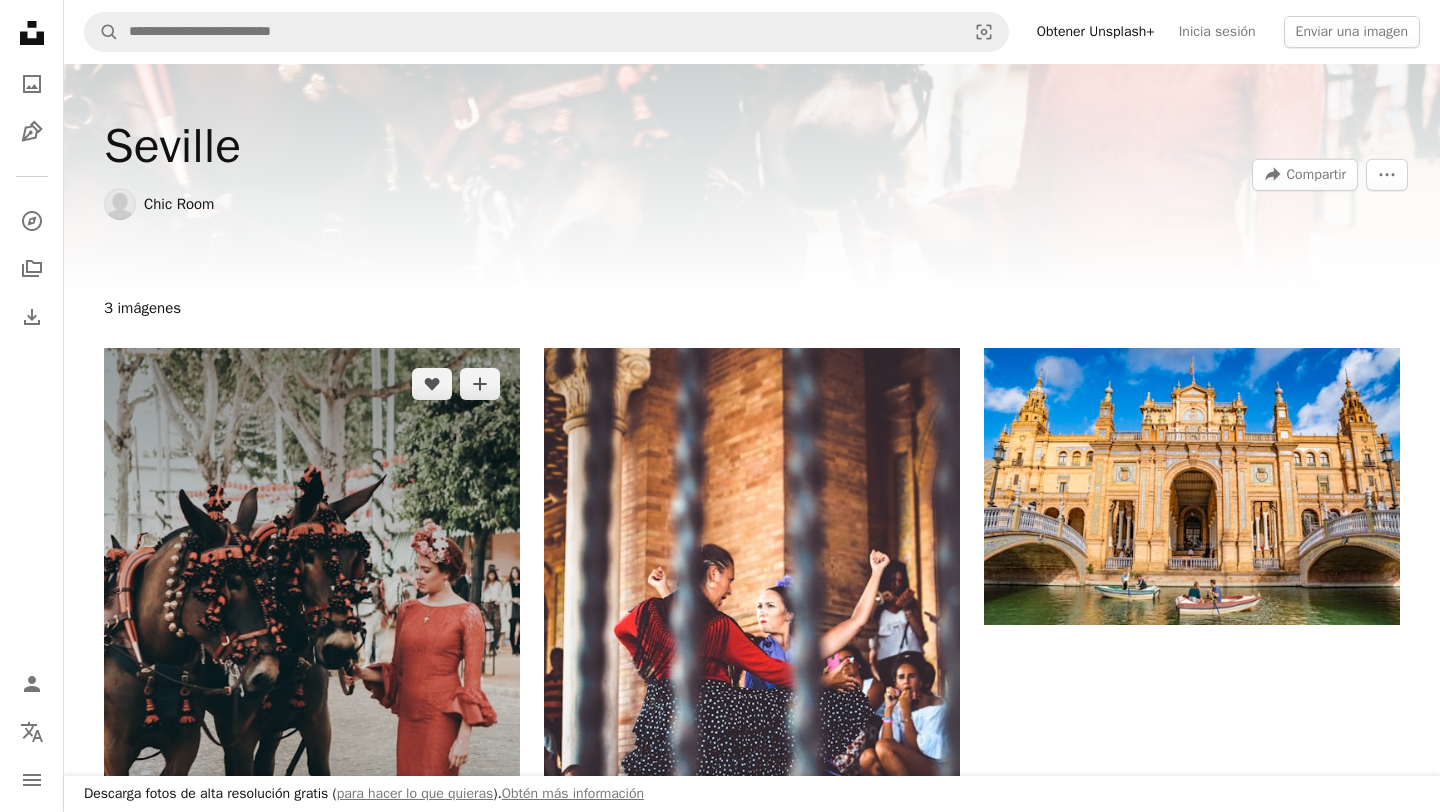 click at bounding box center (312, 660) 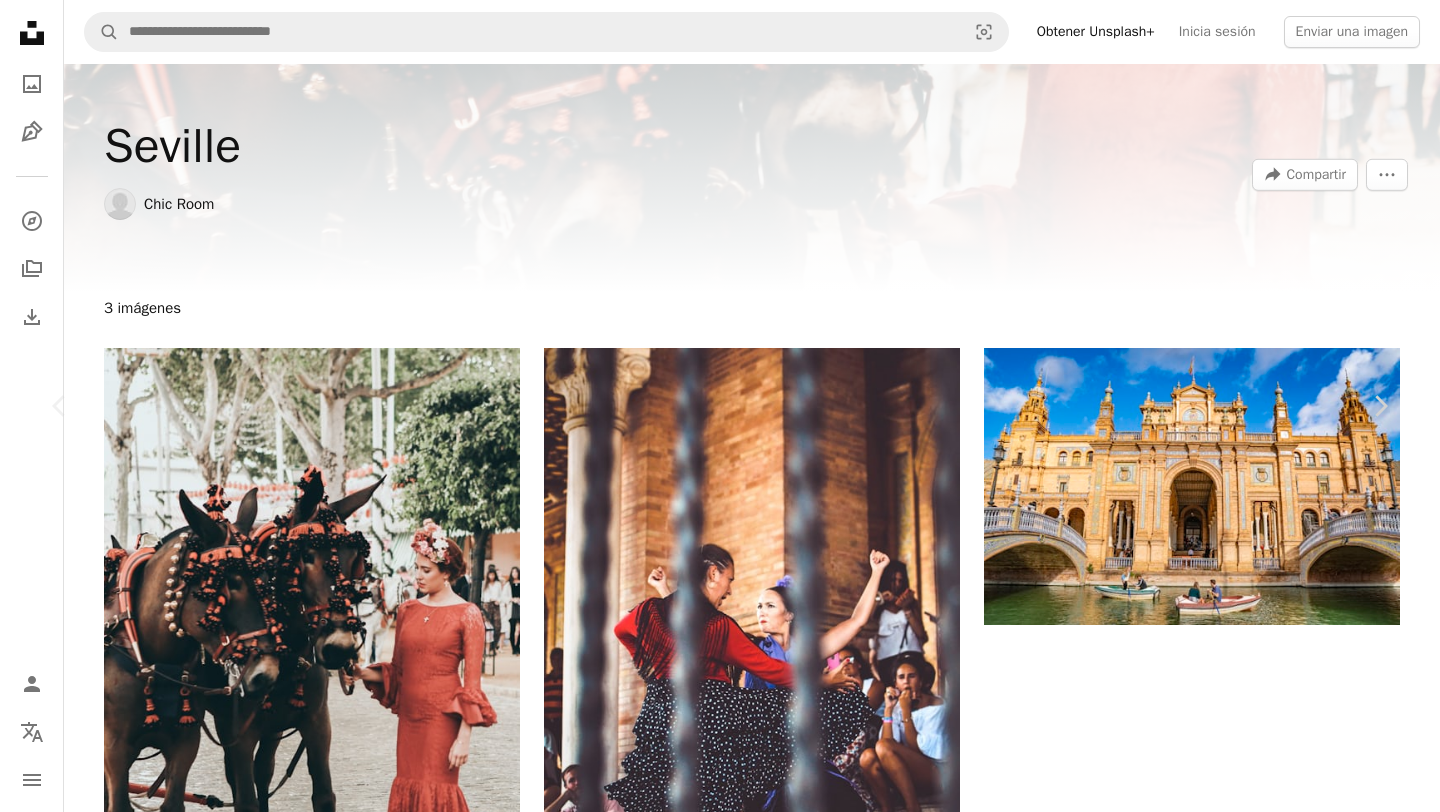 click on "Descargar gratis" at bounding box center (1188, 1902) 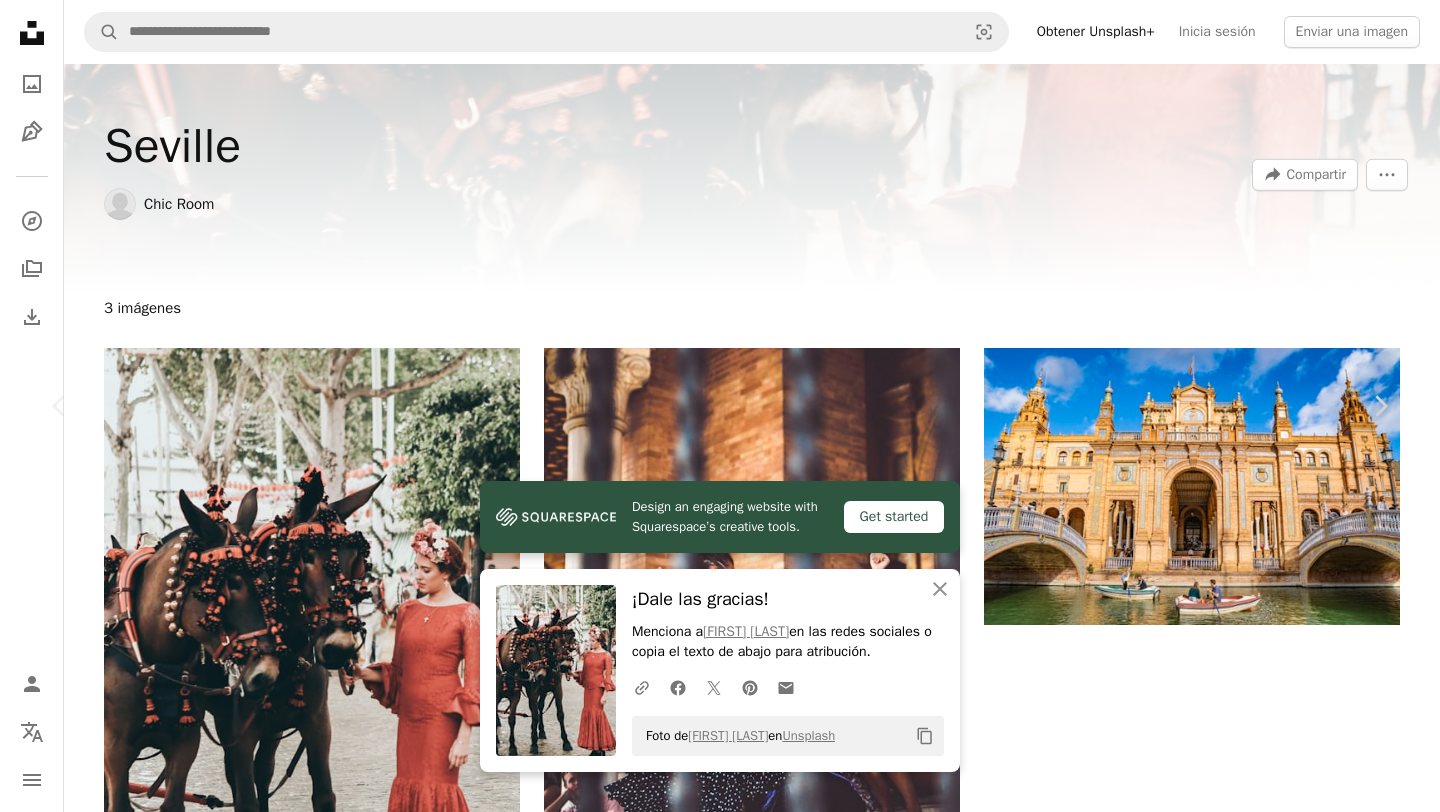click on "An X shape Chevron left Chevron right Design an engaging website with Squarespace’s creative tools. Get started An X shape Cerrar ¡Dale las gracias! Menciona a [NAME] en las redes sociales o copia el texto de abajo para atribución. A URL sharing icon (chains) Facebook icon X (formerly Twitter) icon Pinterest icon An envelope Foto de [NAME] en Unsplash
Copy content [NAME] Disponible para contratación A checkmark inside of a circle A heart A plus sign Descargar gratis Chevron down Zoom in Visualizaciones 1.182.022 Descargas 9491 A forward-right arrow Compartir Info icon Información More Actions A map marker [CITY], [STATE] Calendar outlined Publicado el  4 de mayo de 2018 Camera Canon, EOS 5D Mark III Safety Uso gratuito bajo la  Licencia Unsplash flores mujer muchacha calle rojo caballo cabello España fiesta caballos vestido bokeh decoración Español [CITY] [STATE] Gree Flamengo Feria Humano Imágenes de dominio público  |  Ver más en iStock  ↗ A heart Para" at bounding box center (720, 2261) 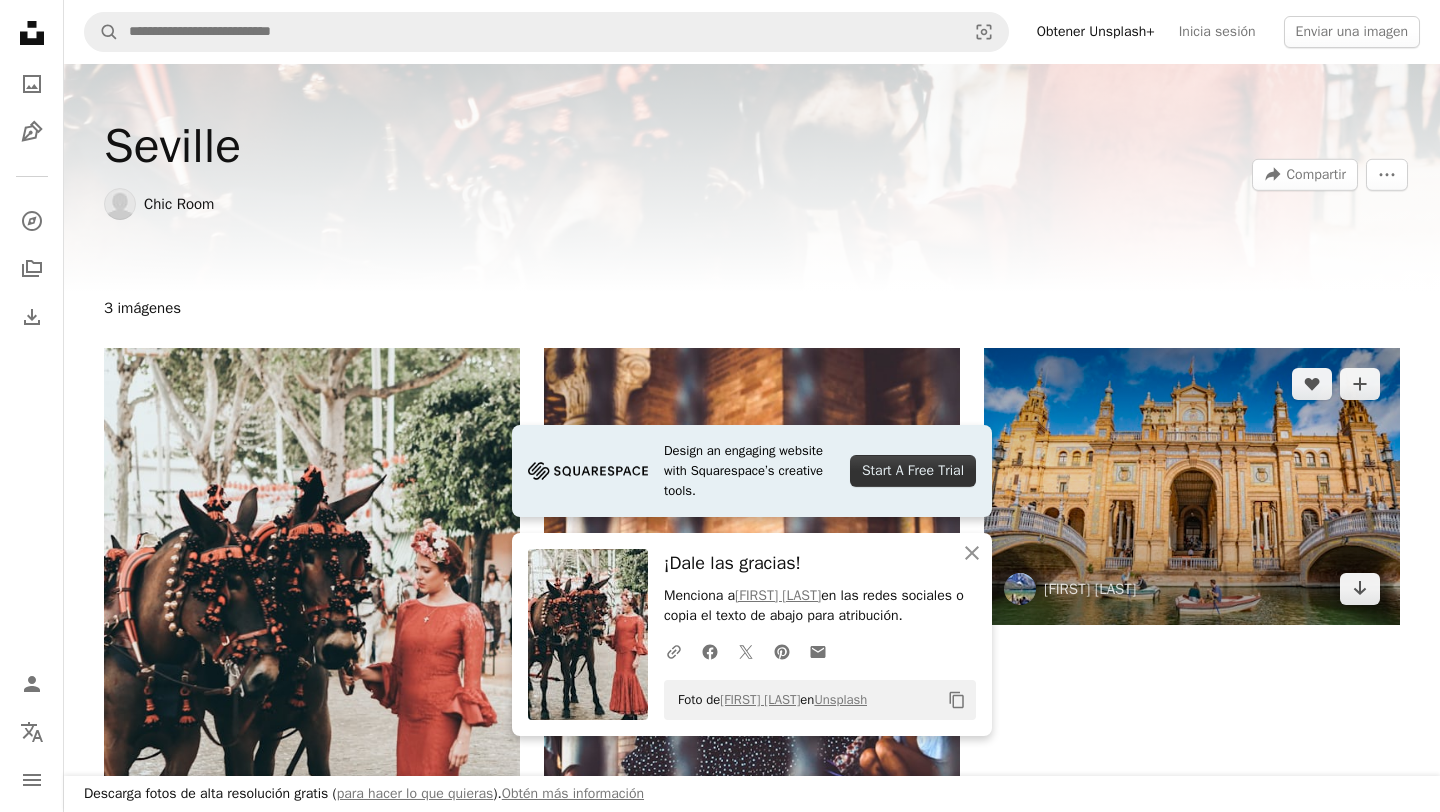 click at bounding box center (1192, 486) 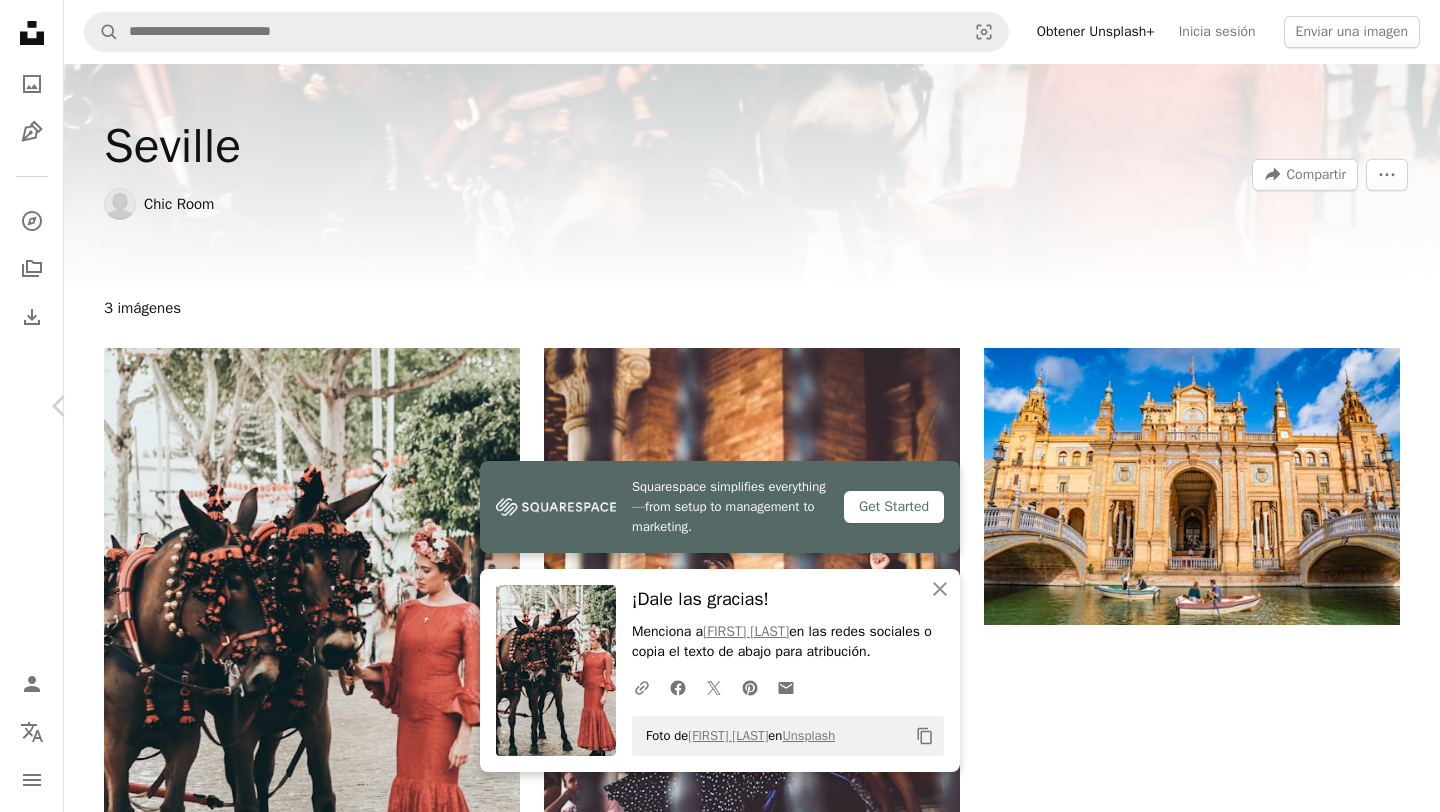 click at bounding box center [713, 2261] 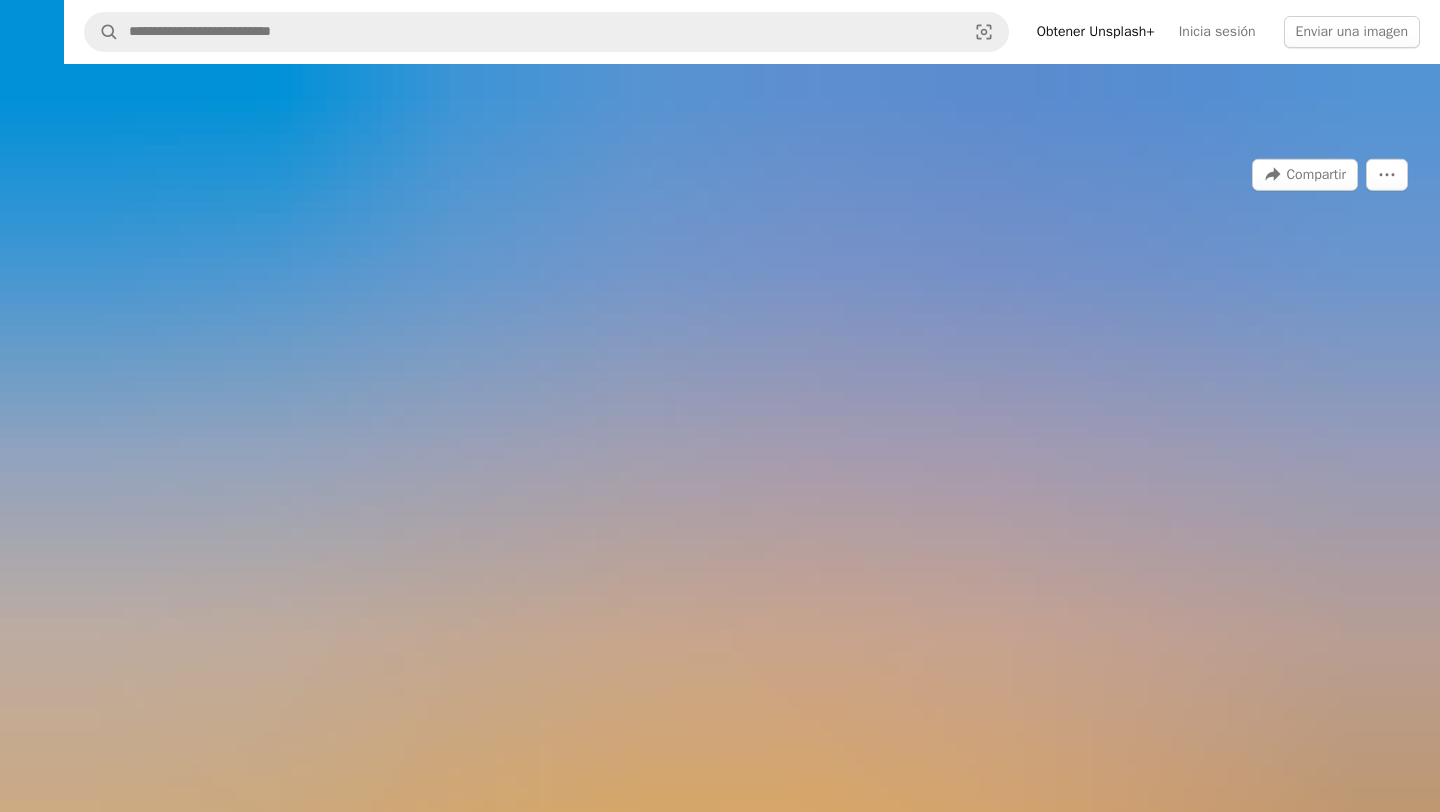 scroll, scrollTop: 74, scrollLeft: 0, axis: vertical 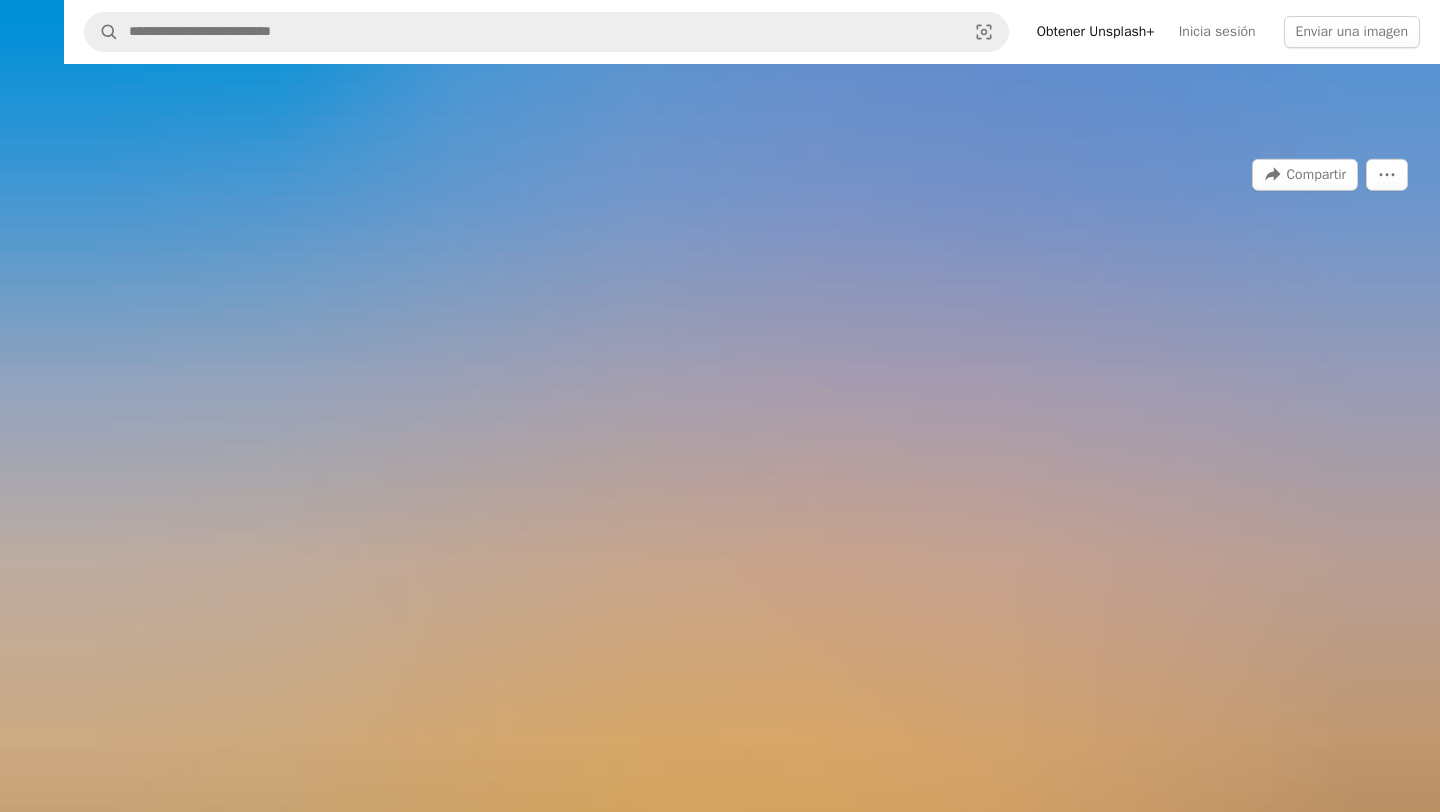 click at bounding box center [720, 405] 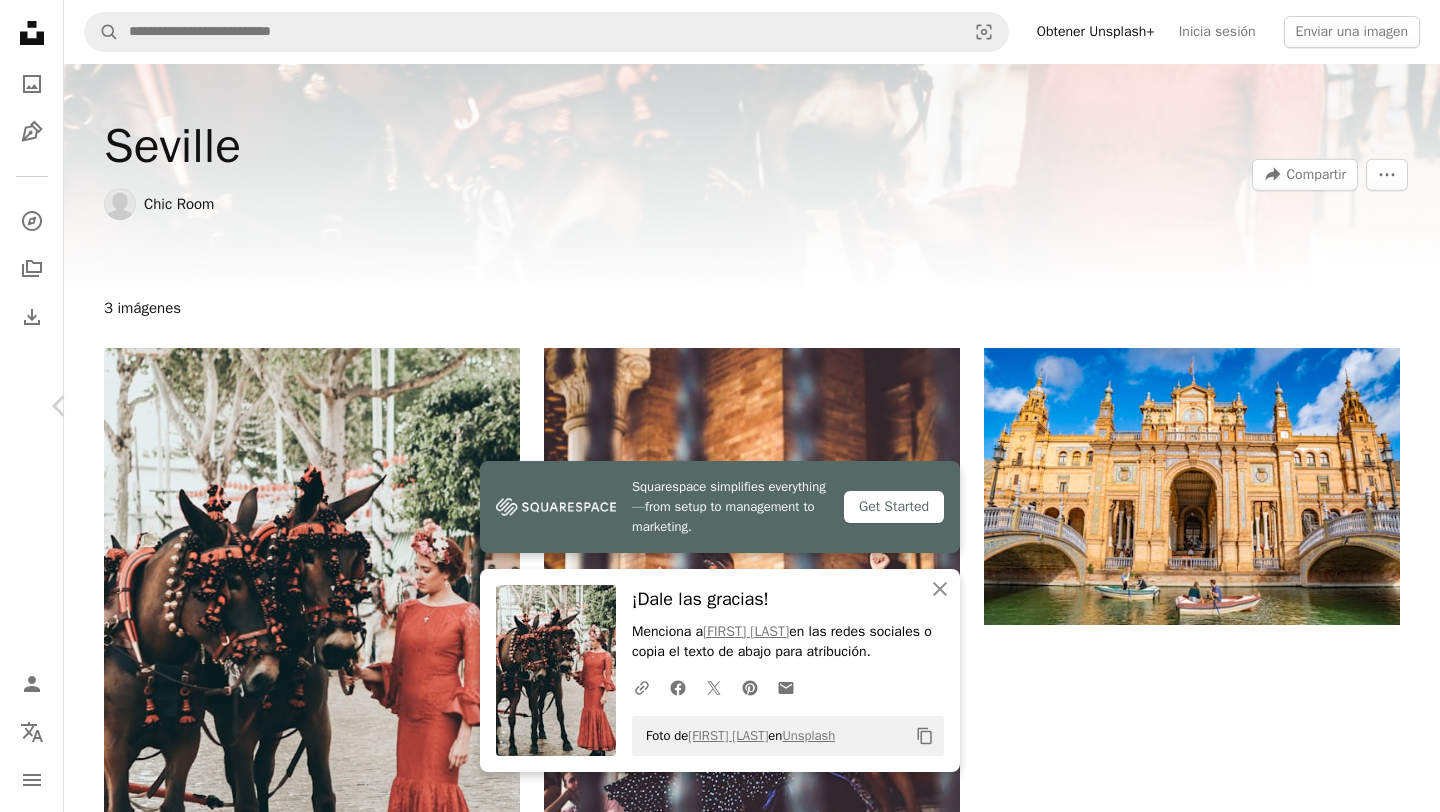click on "Descargar gratis" at bounding box center [1188, 1902] 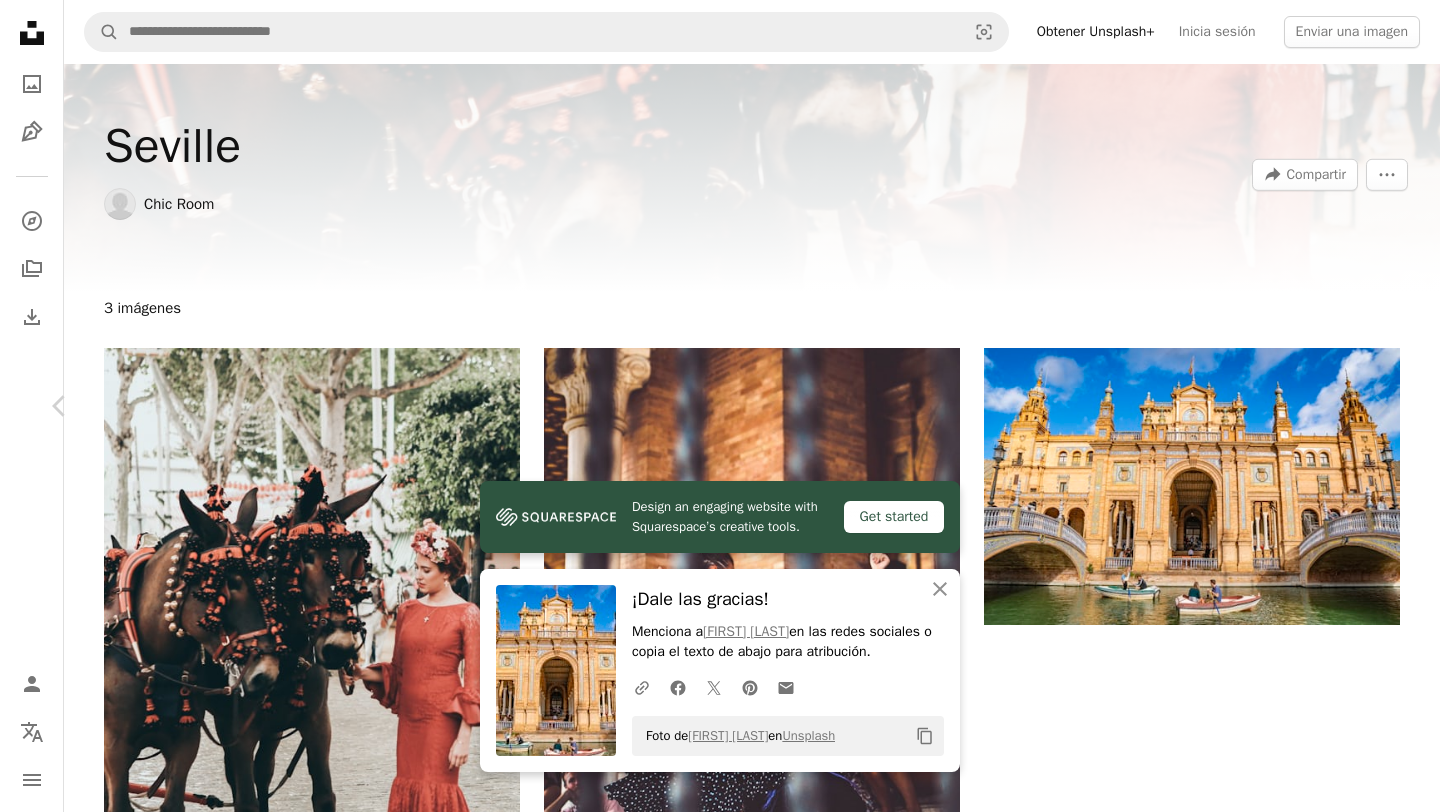 click on "An X shape Chevron left Chevron right Design an engaging website with Squarespace’s creative tools. Get started An X shape Cerrar ¡Dale las gracias! Menciona a  Shai Pal  en las redes sociales o copia el texto de abajo para atribución. A URL sharing icon (chains) Facebook icon X (formerly Twitter) icon Pinterest icon An envelope Foto de  Shai Pal  en  Unsplash
Copy content Shai Pal shaipal A heart A plus sign Descargar gratis Chevron down Zoom in Visualizaciones 417.008 Descargas 6048 A forward-right arrow Compartir Info icon Información More Actions A map marker Placa de esapana, Seville, [STATE] Calendar outlined Publicado el  13 de noviembre de 2018 Camera SONY, ILCE-6500 Safety Uso gratuito bajo la  Licencia Unsplash papel tapiz río puente arquitecto palacio Barcos real diseño arquitectónico Sevilla arquitectónico edificio Humano Casa arquitectura bote vehículo España transporte marrón mansión Fondos de pantalla HD Explora imágenes premium relacionadas en iStock  |  Ver más en iStock" at bounding box center [720, 2261] 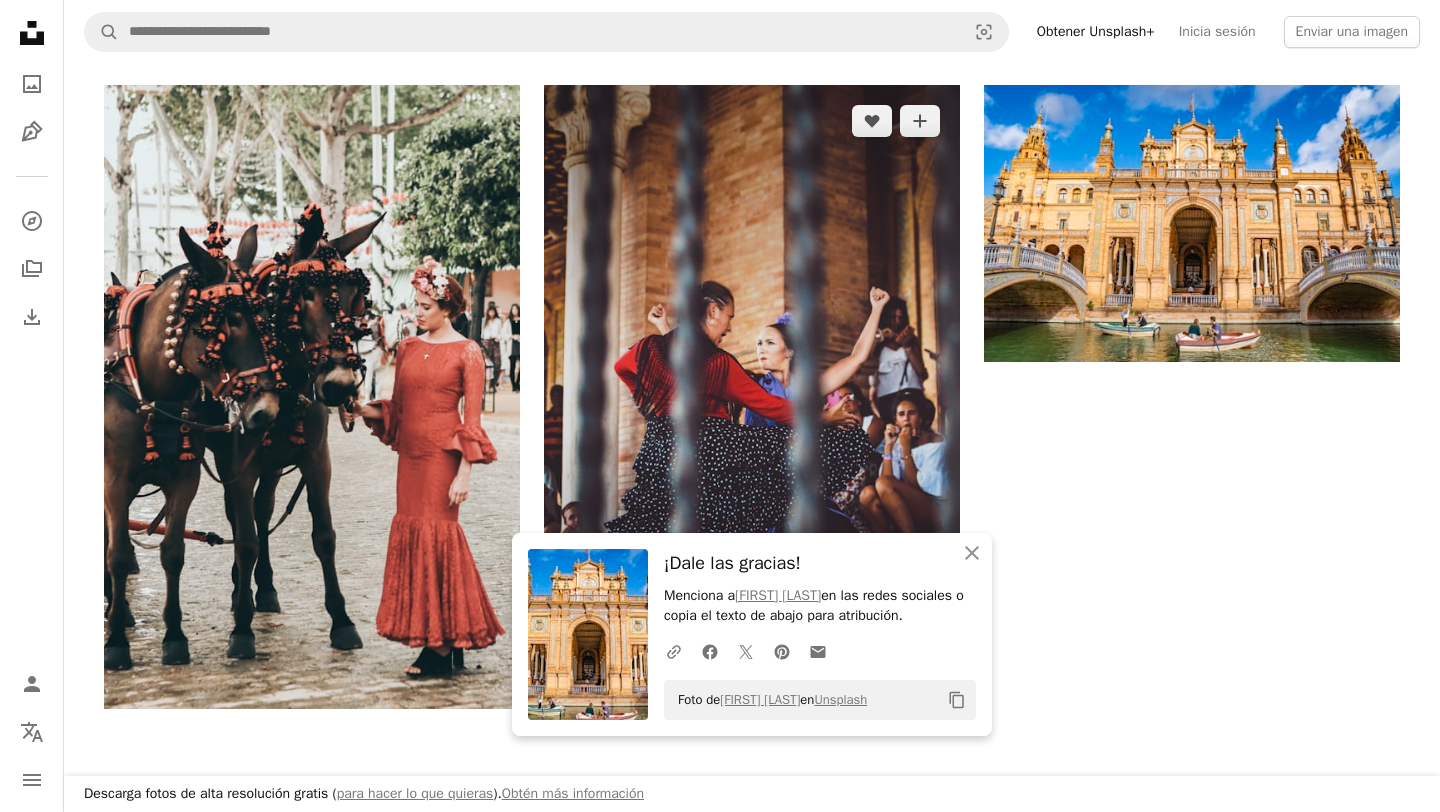 scroll, scrollTop: 382, scrollLeft: 0, axis: vertical 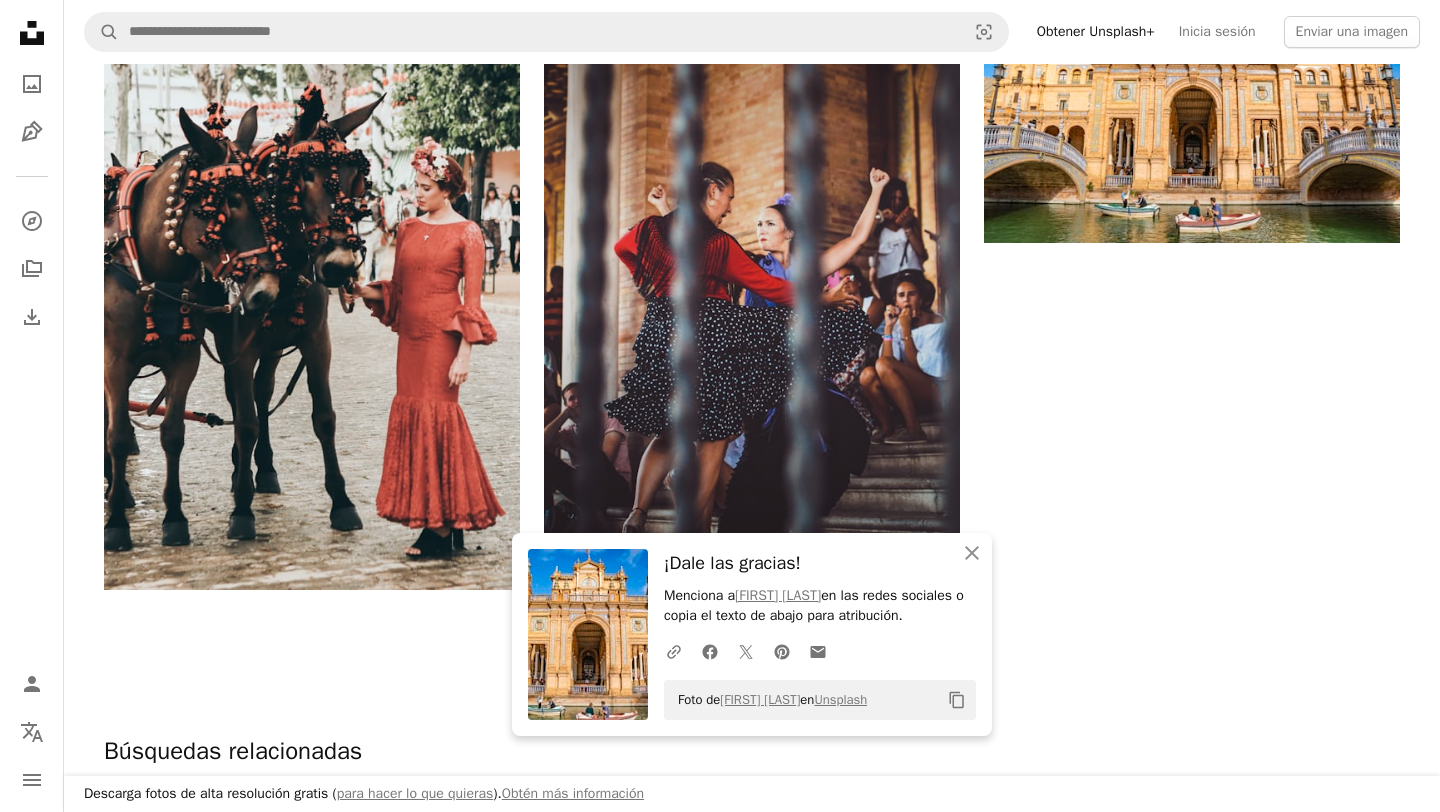 click at bounding box center (752, 279) 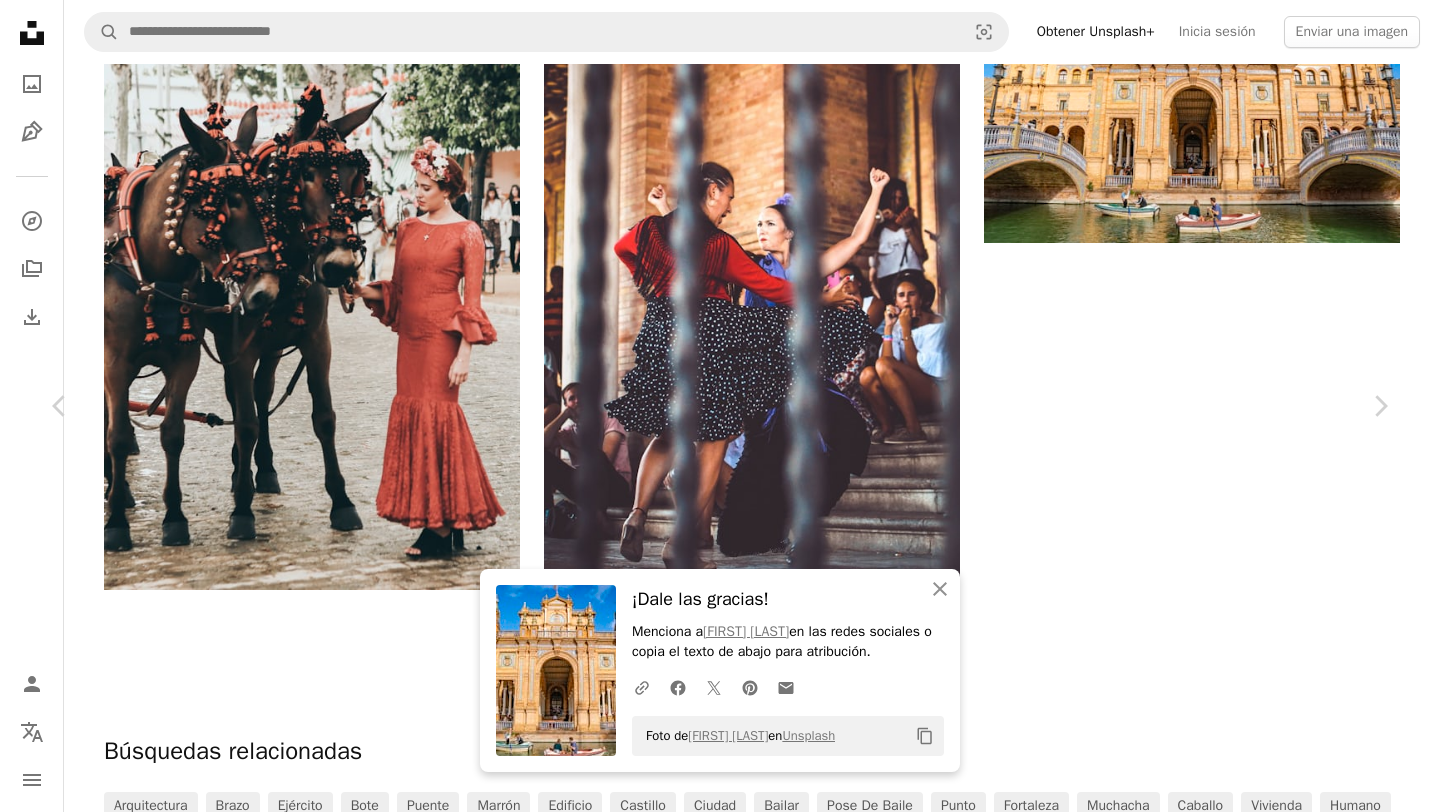click on "Zoom in" at bounding box center (712, 1879) 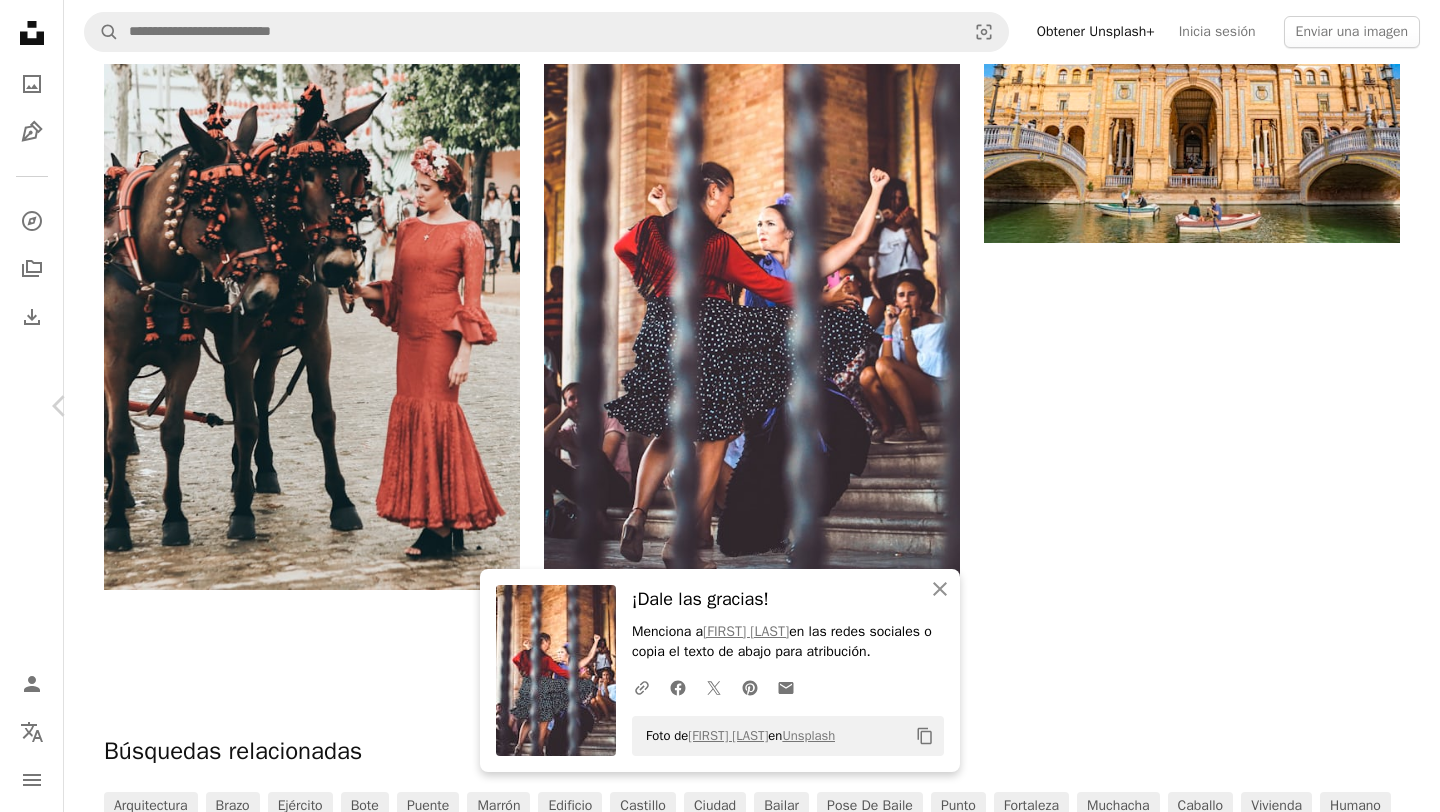 click on "Chevron right" at bounding box center [1380, 406] 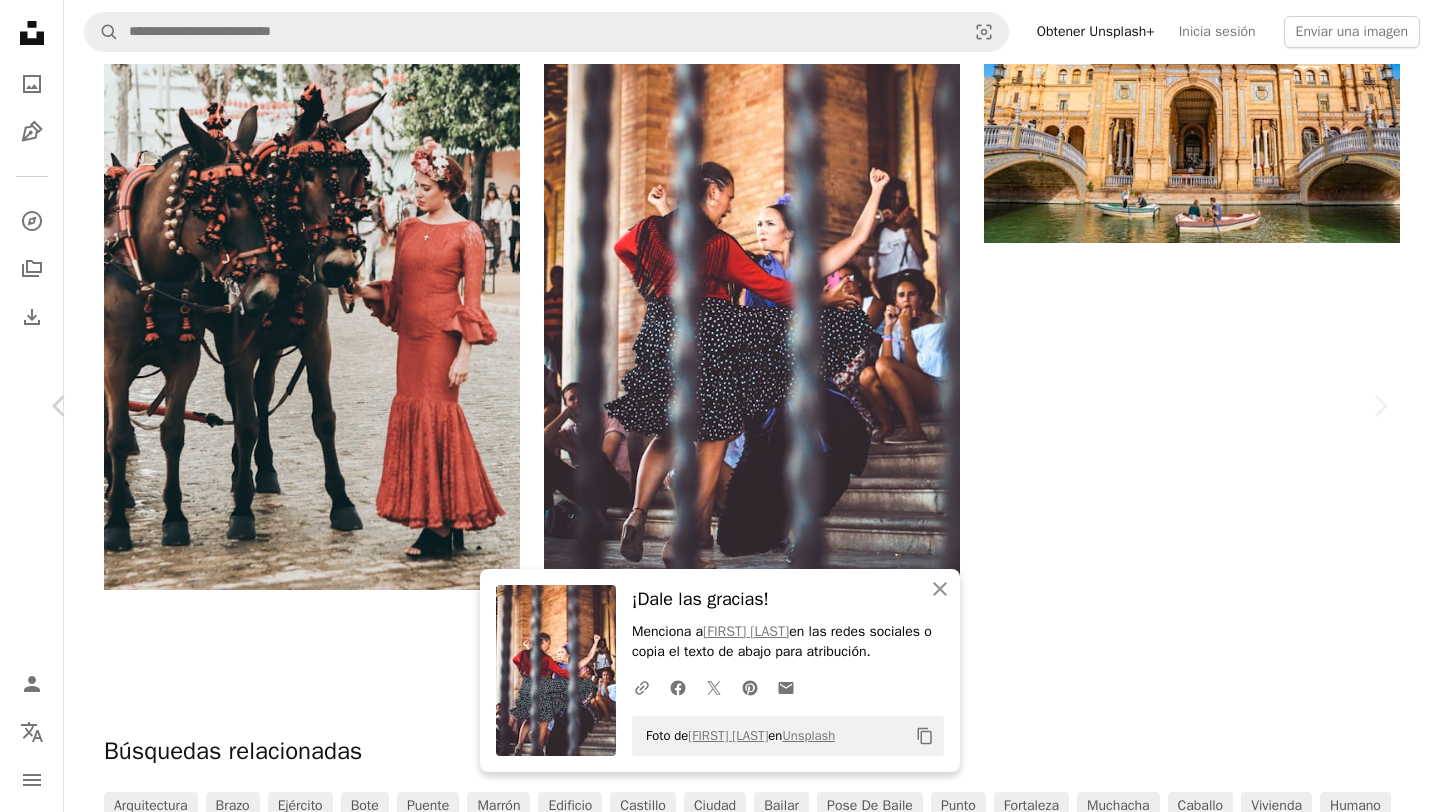click on "Chevron right" at bounding box center (1380, 406) 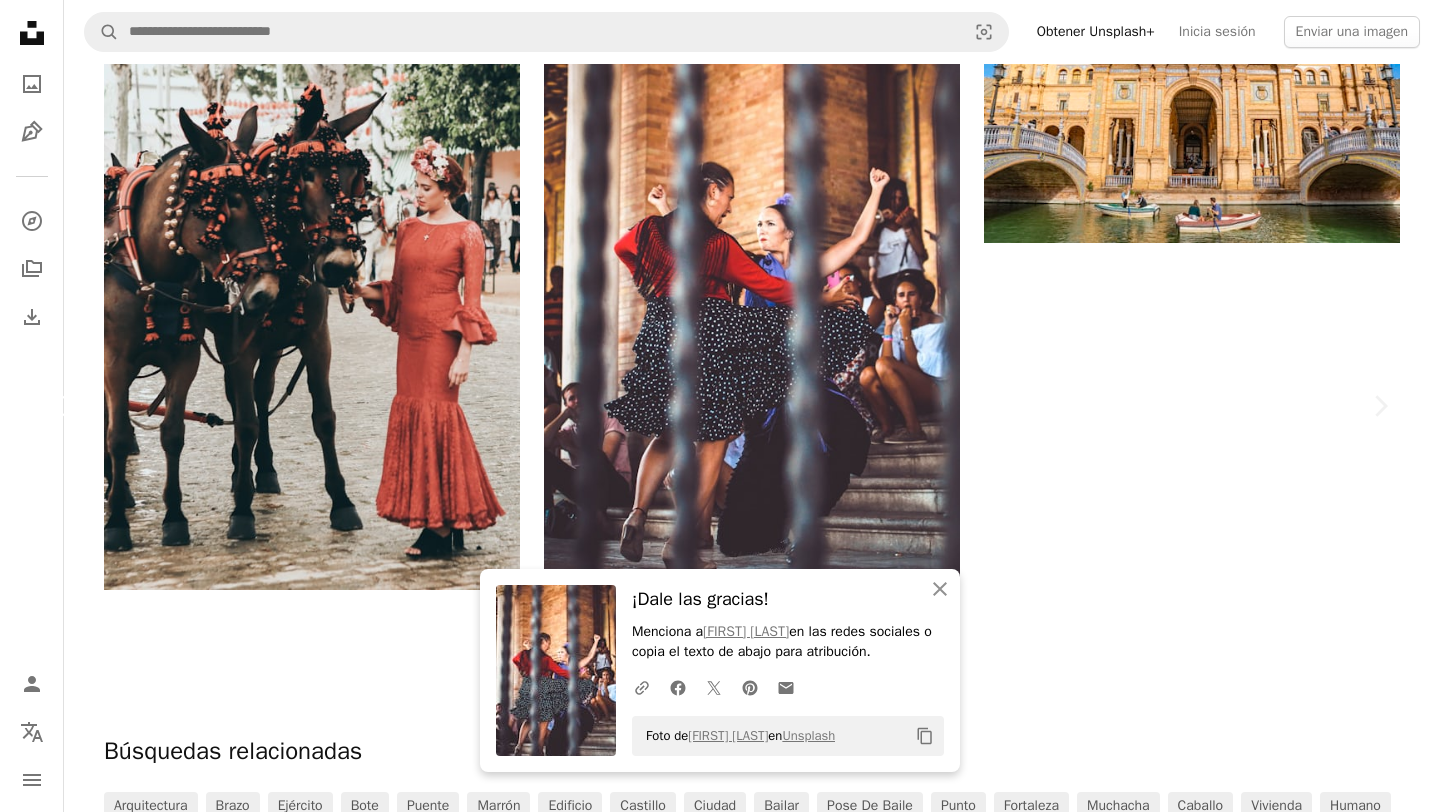 click on "Chevron left" at bounding box center [60, 406] 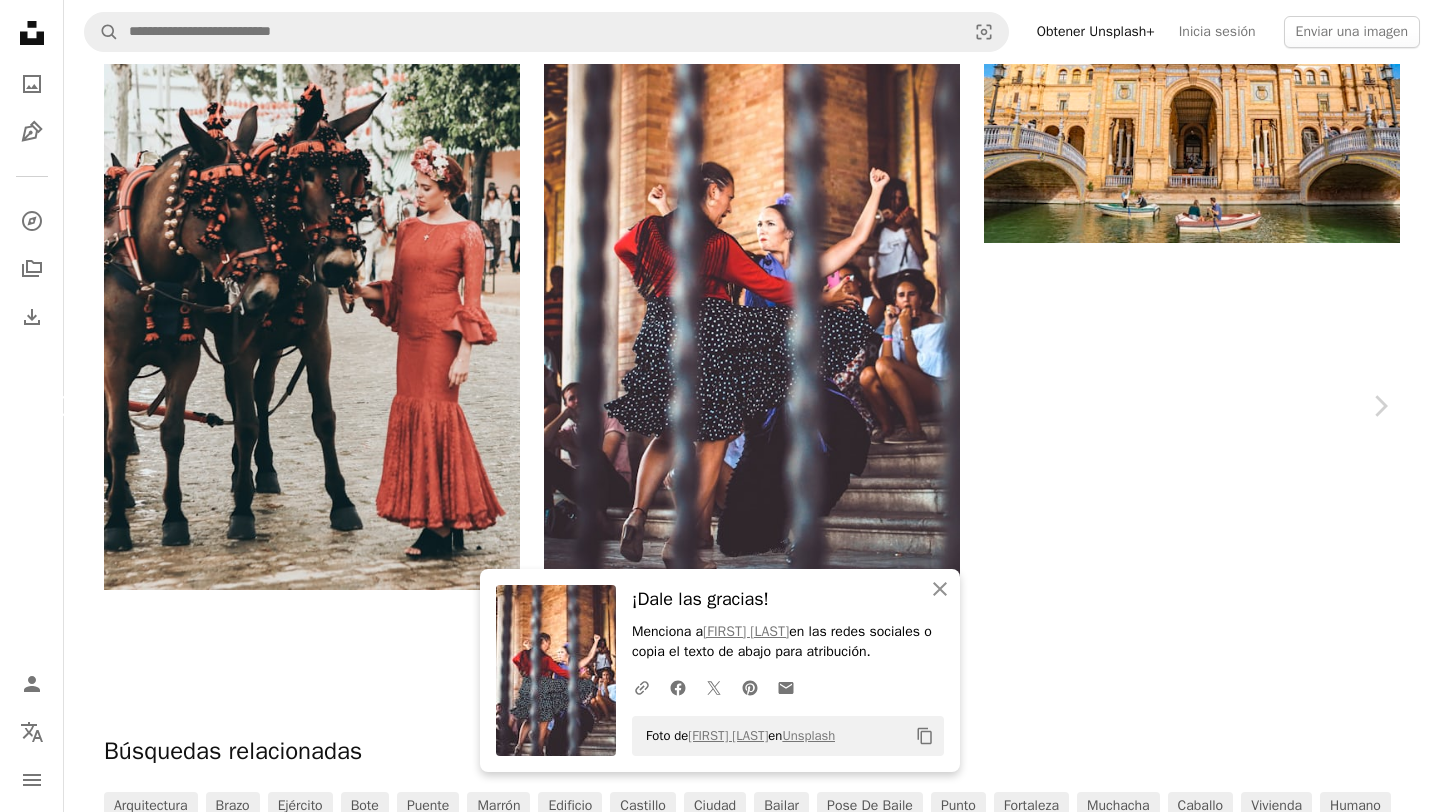 click on "Chevron left" at bounding box center [60, 406] 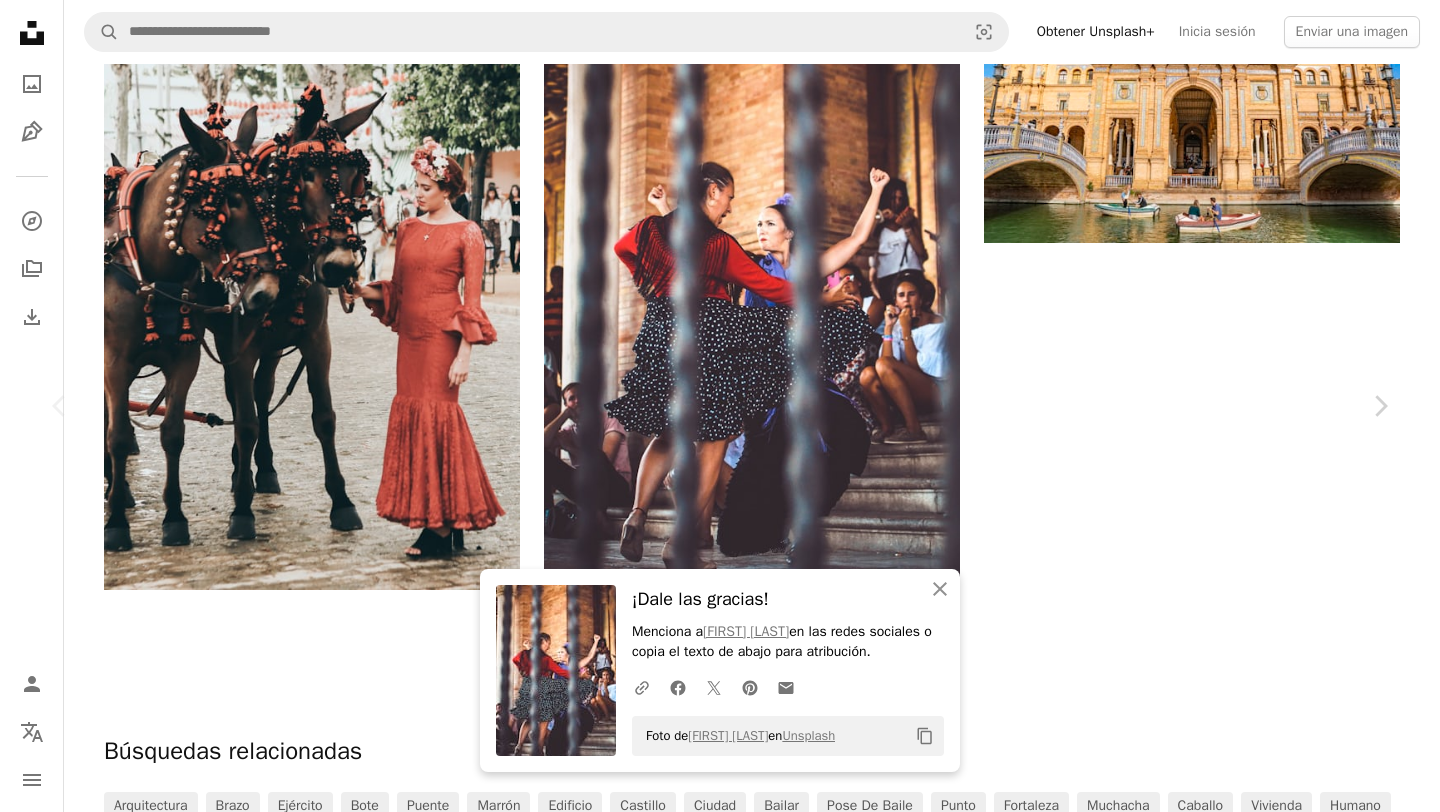 click on "An X shape" at bounding box center [20, 20] 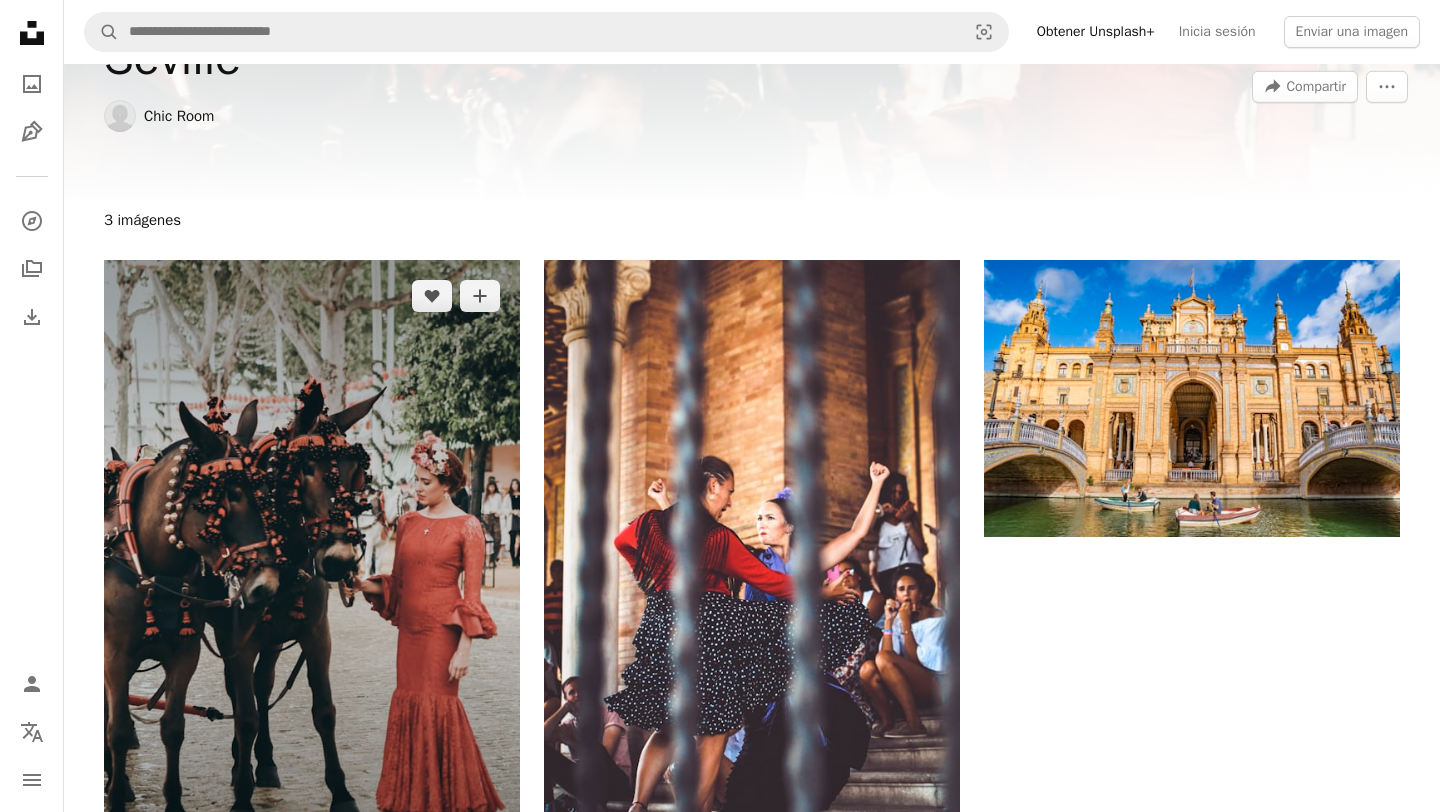 scroll, scrollTop: 0, scrollLeft: 0, axis: both 